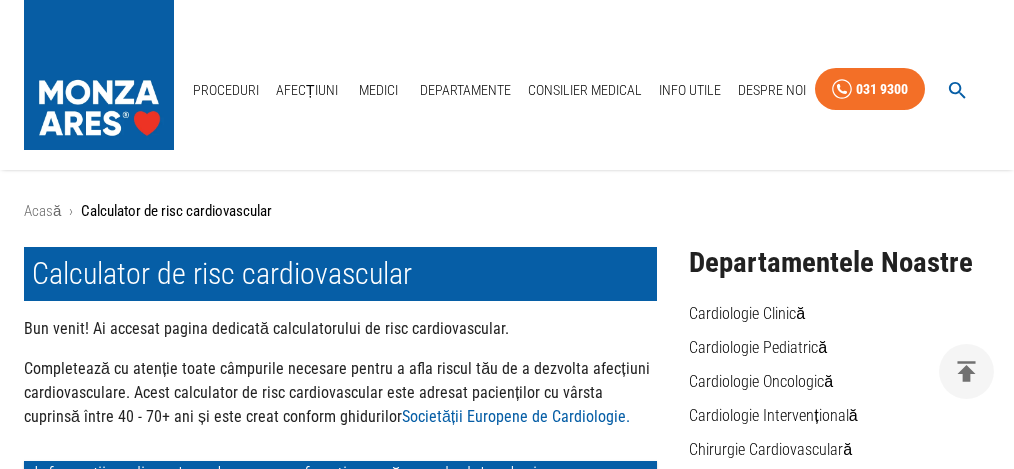 scroll, scrollTop: 533, scrollLeft: 0, axis: vertical 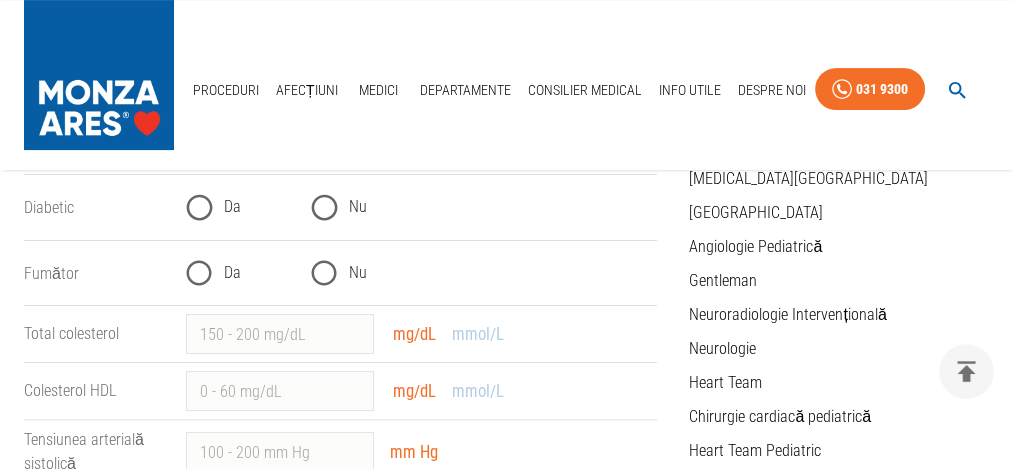 click on "Nu" at bounding box center [324, 207] 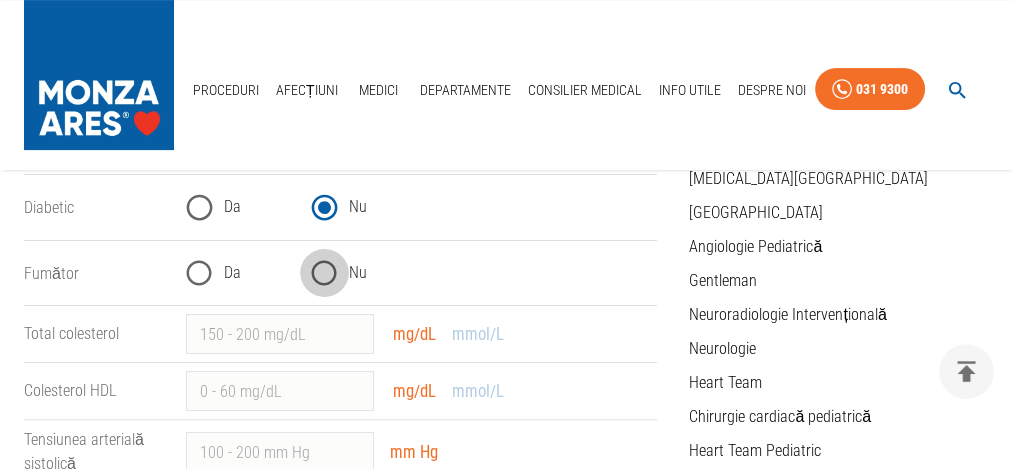 click on "Nu" at bounding box center [324, 273] 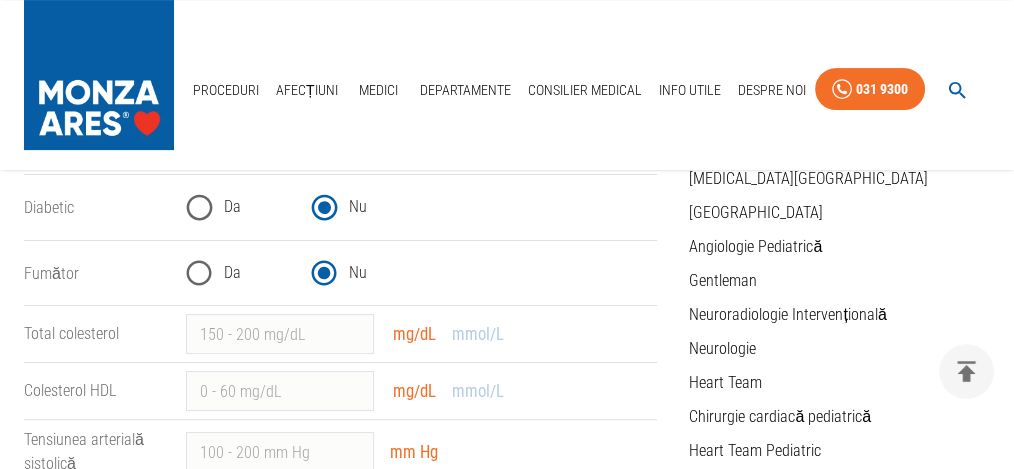 click on "Da" at bounding box center [199, 273] 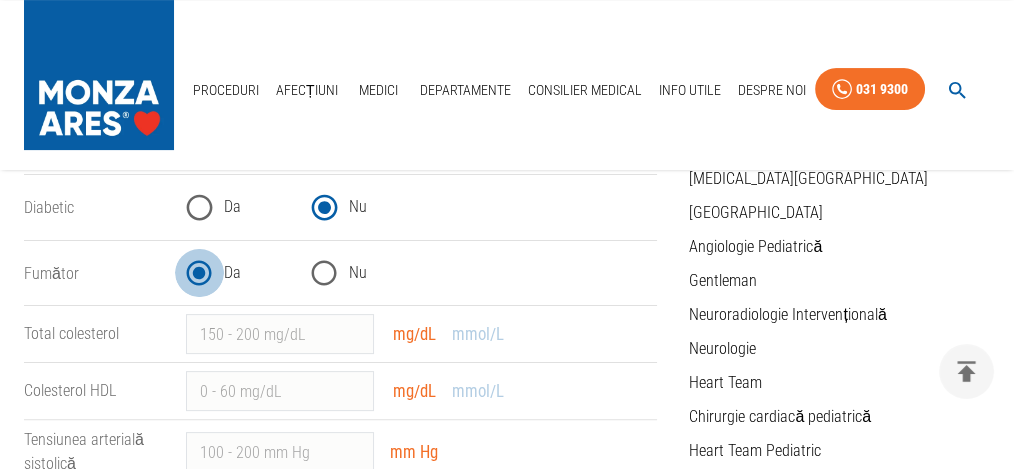 click on "Nu" at bounding box center (324, 273) 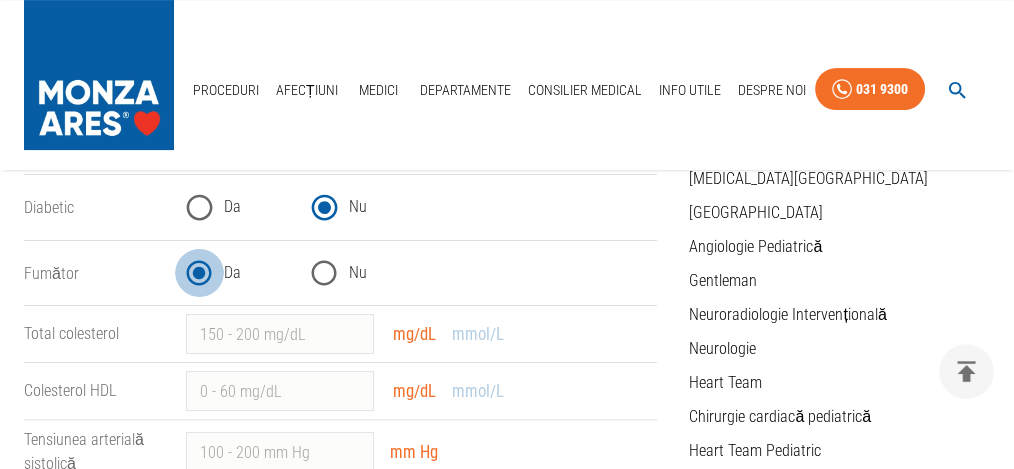 click on "Nu" at bounding box center [324, 273] 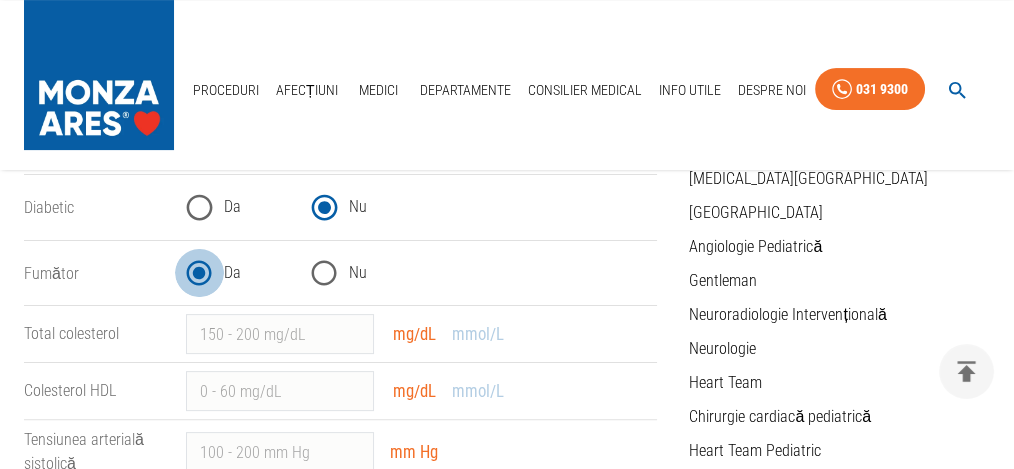 radio on "true" 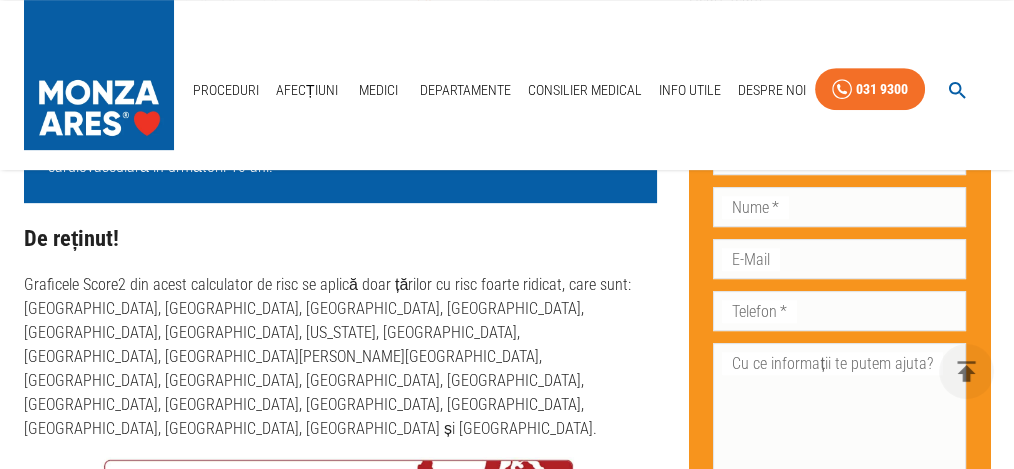 scroll, scrollTop: 933, scrollLeft: 0, axis: vertical 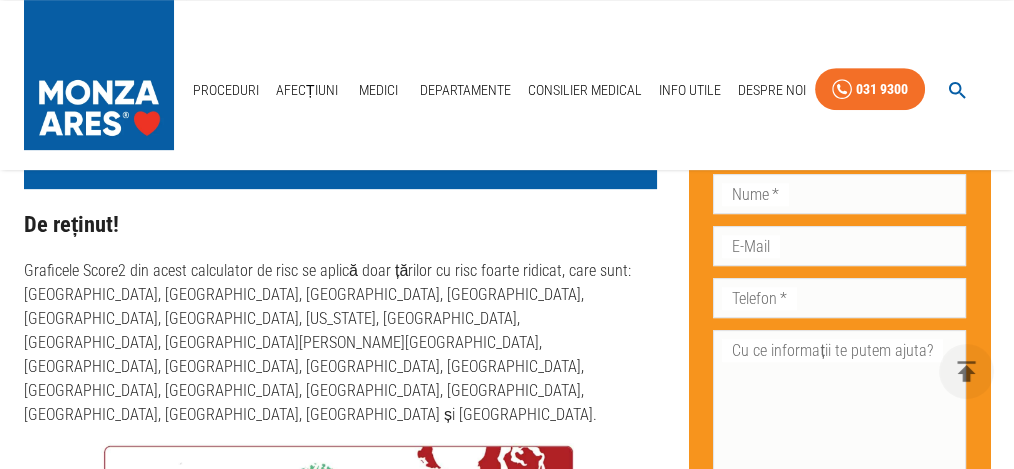 click on "Nu" at bounding box center [324, -127] 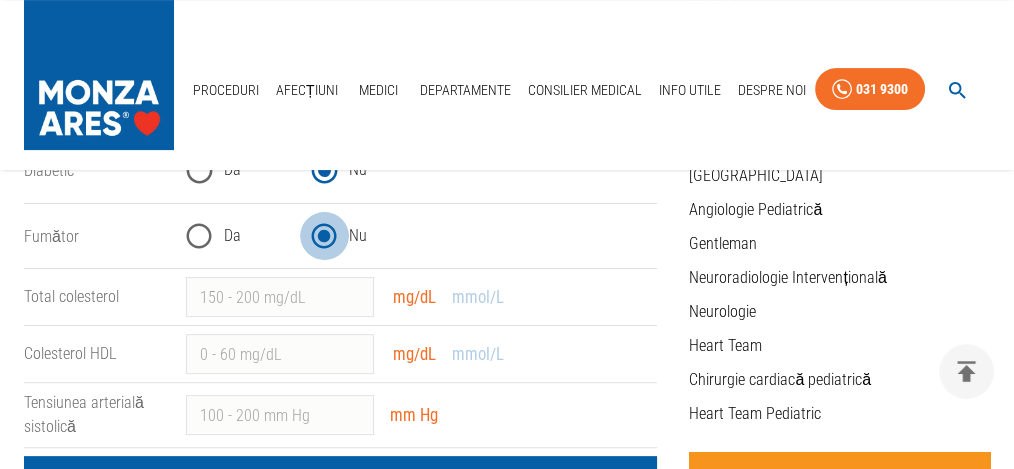 click on "Da" at bounding box center [199, 236] 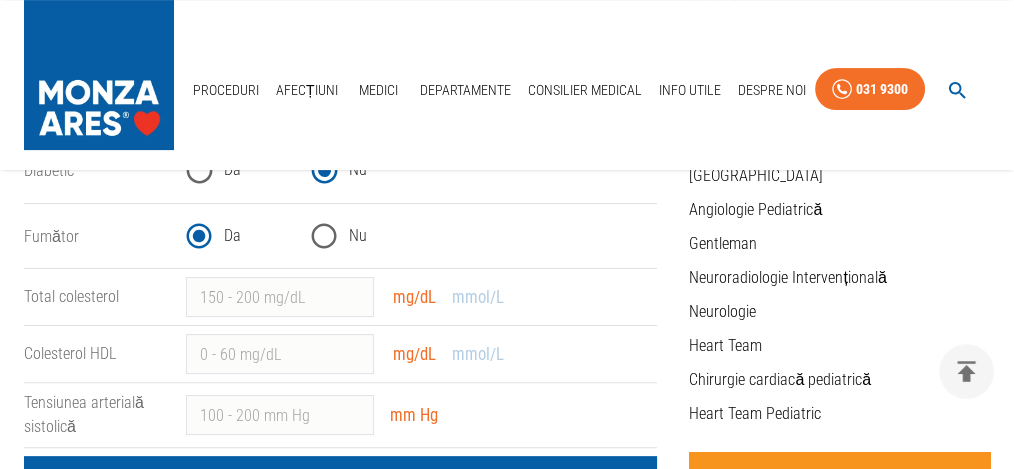 click on "Nu" at bounding box center (324, 236) 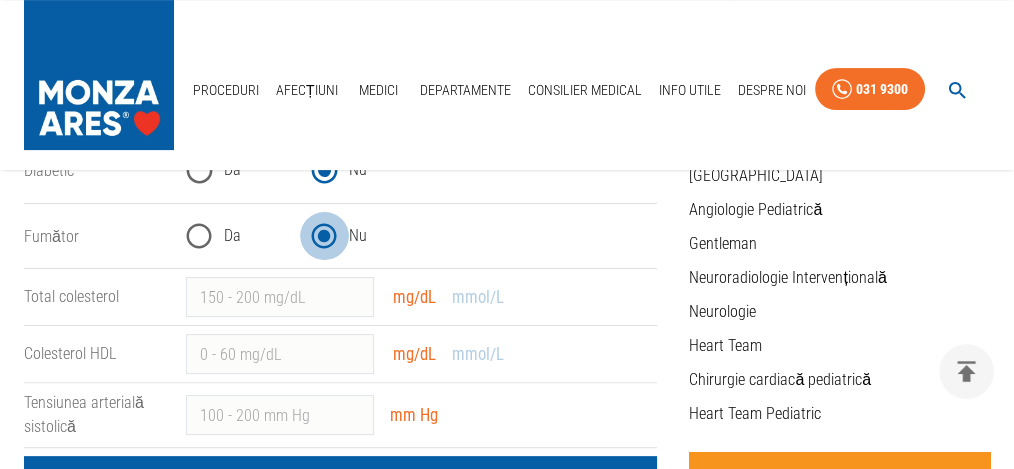 click on "Da" at bounding box center (199, 236) 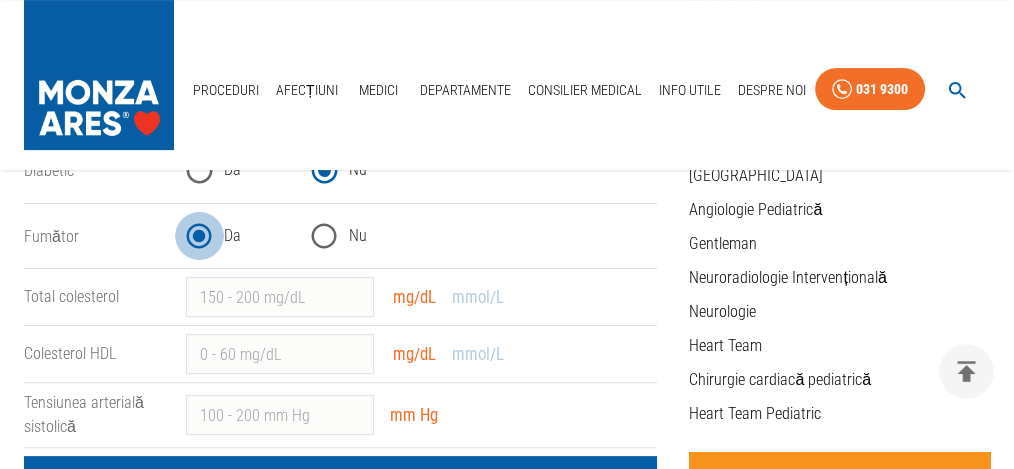 click on "Nu" at bounding box center [324, 236] 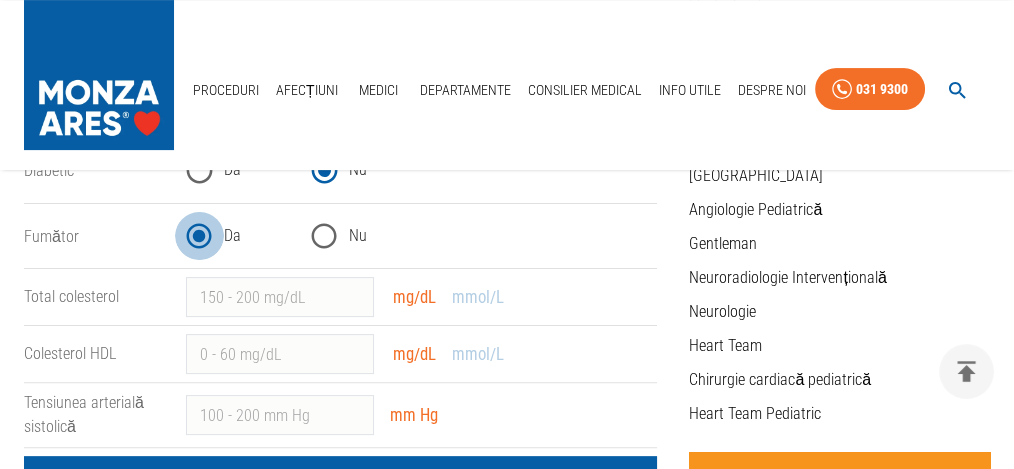 radio on "true" 